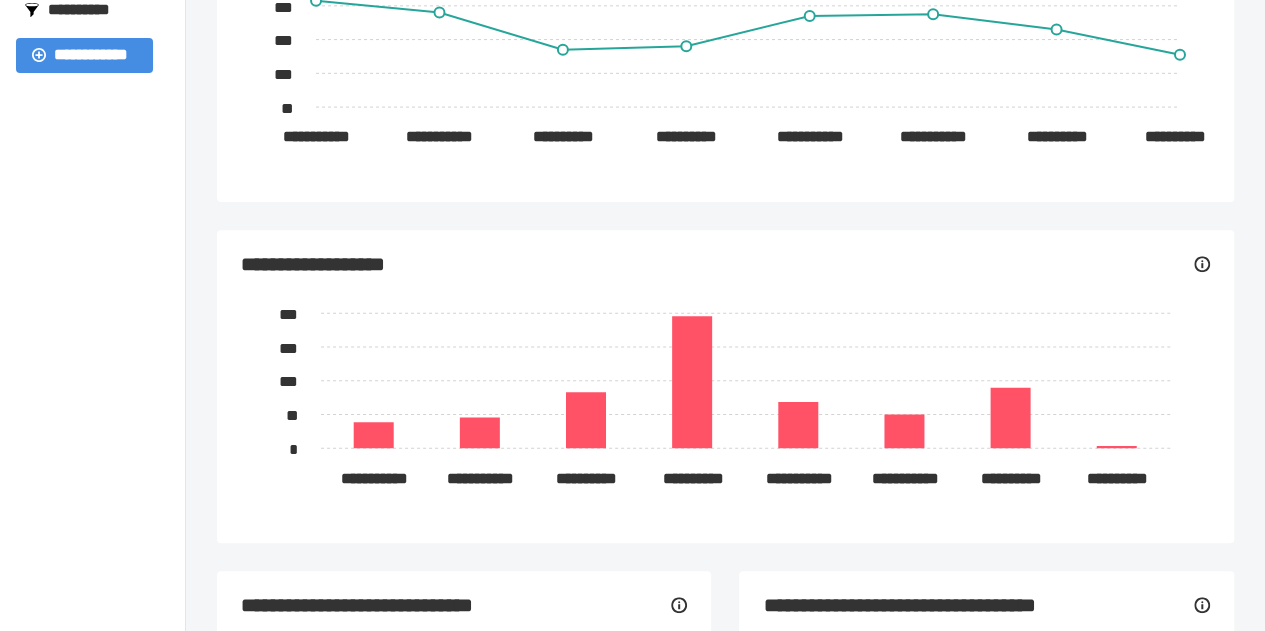 scroll, scrollTop: 0, scrollLeft: 0, axis: both 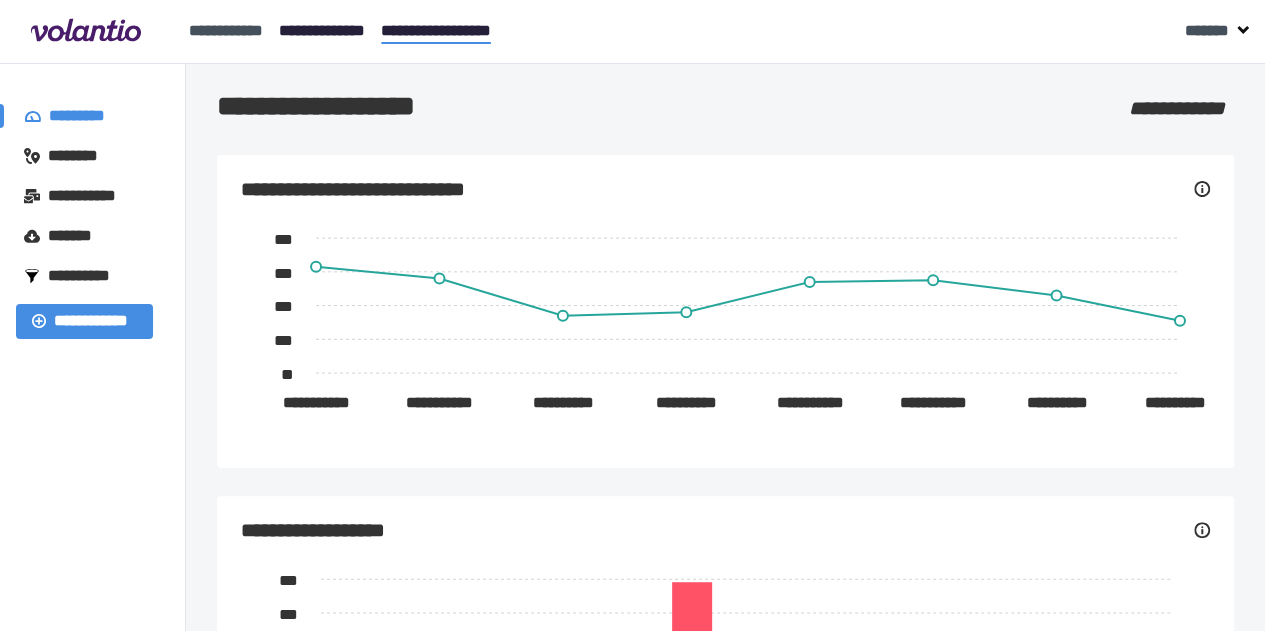 click on "**********" at bounding box center [322, 30] 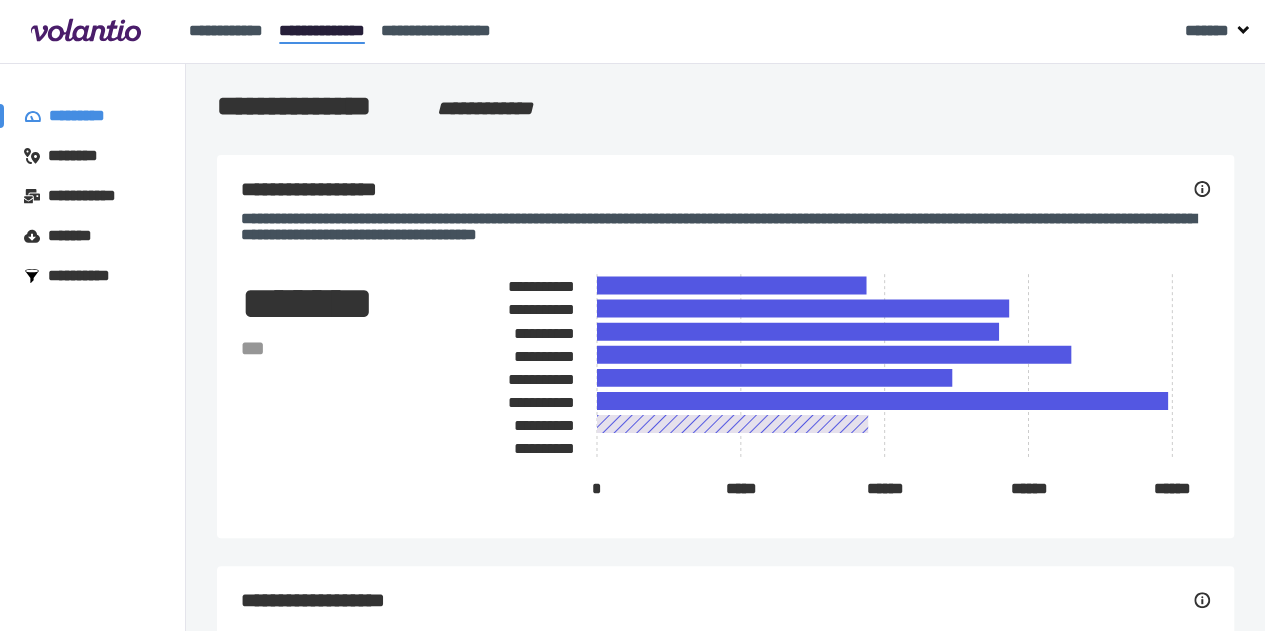 click on "********" at bounding box center (82, 156) 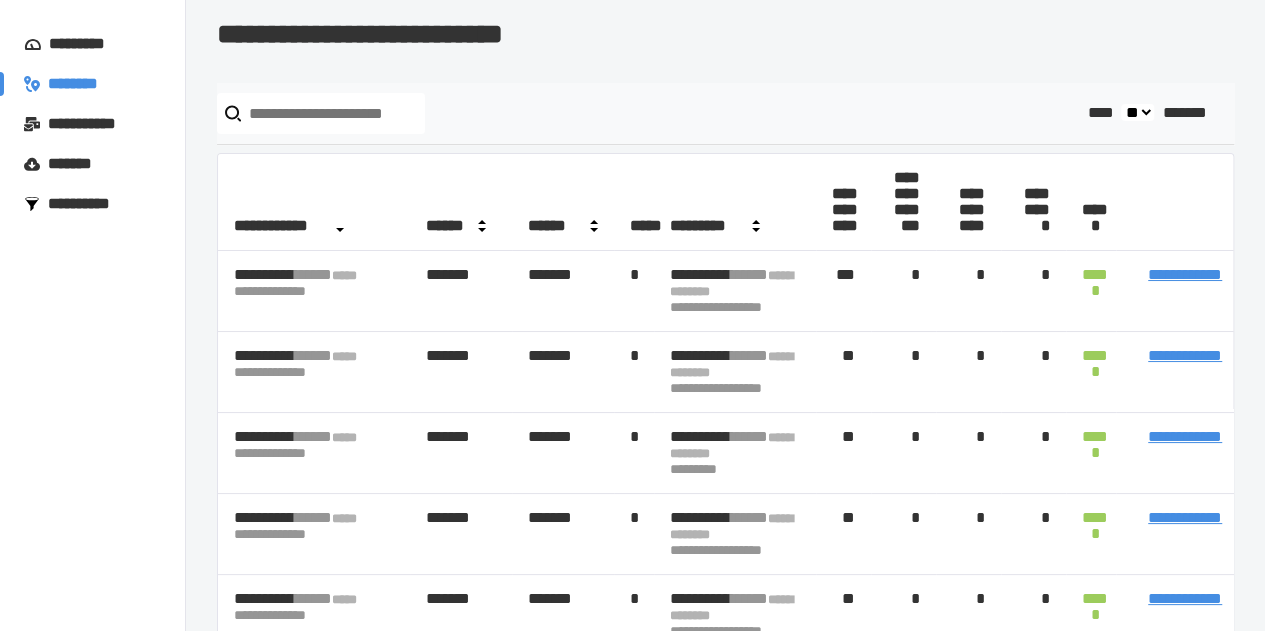 scroll, scrollTop: 70, scrollLeft: 0, axis: vertical 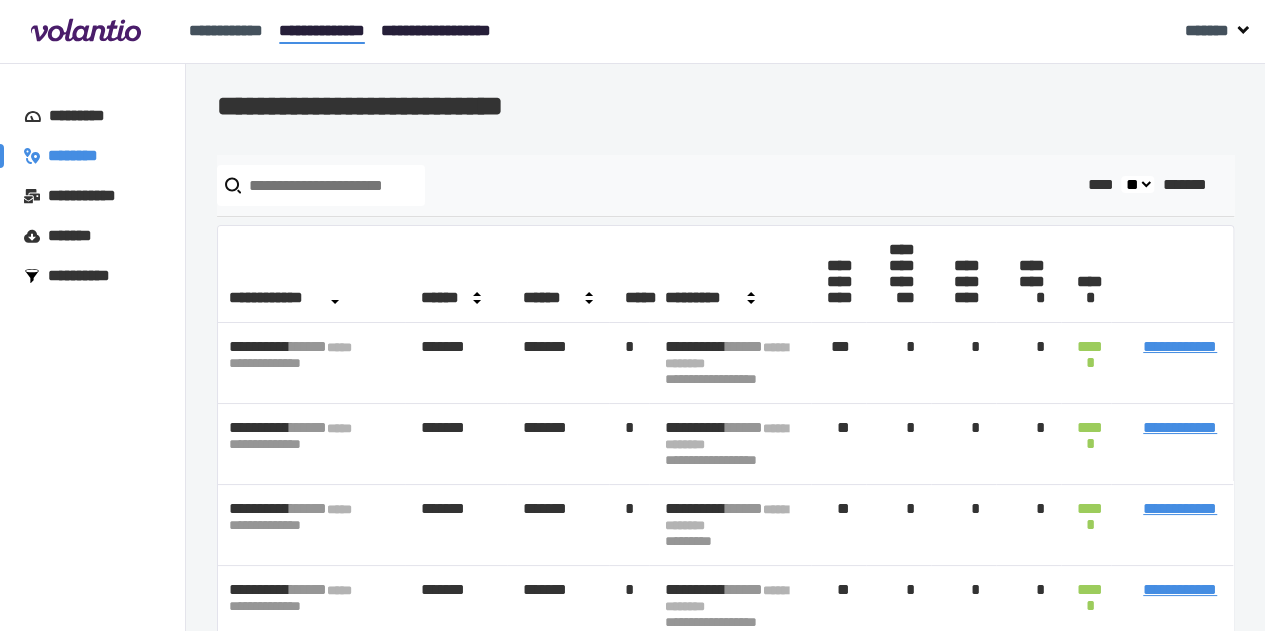 click on "**********" at bounding box center [436, 30] 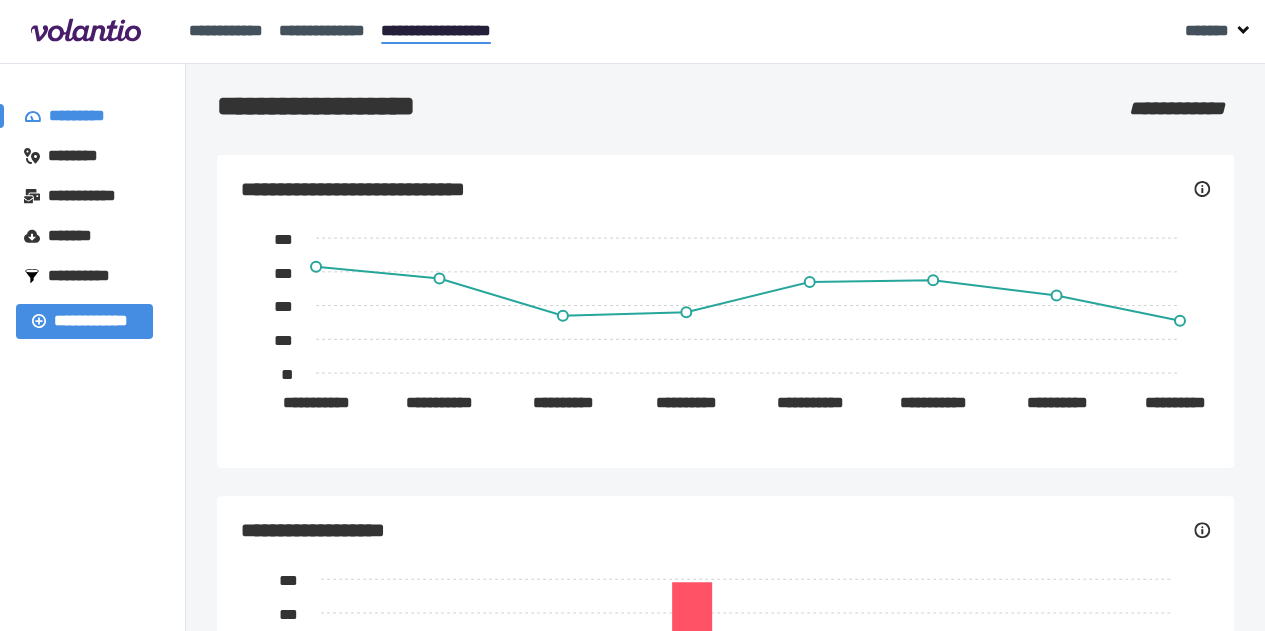 click on "*********" at bounding box center (92, 116) 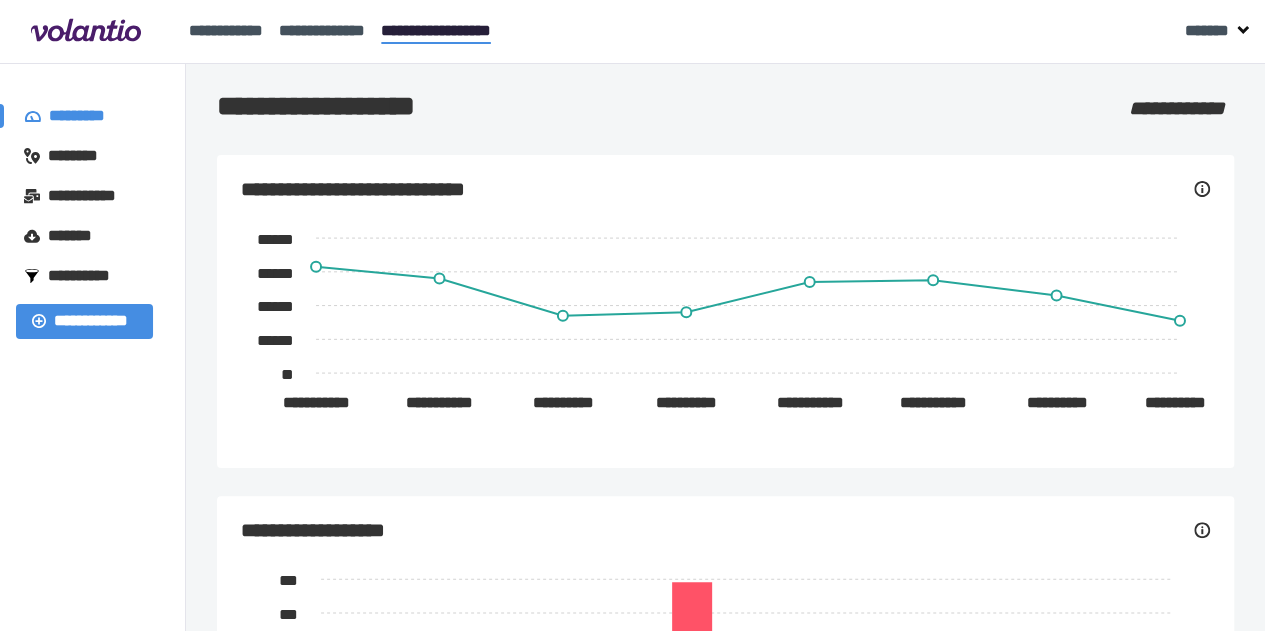 click on "********" at bounding box center (82, 156) 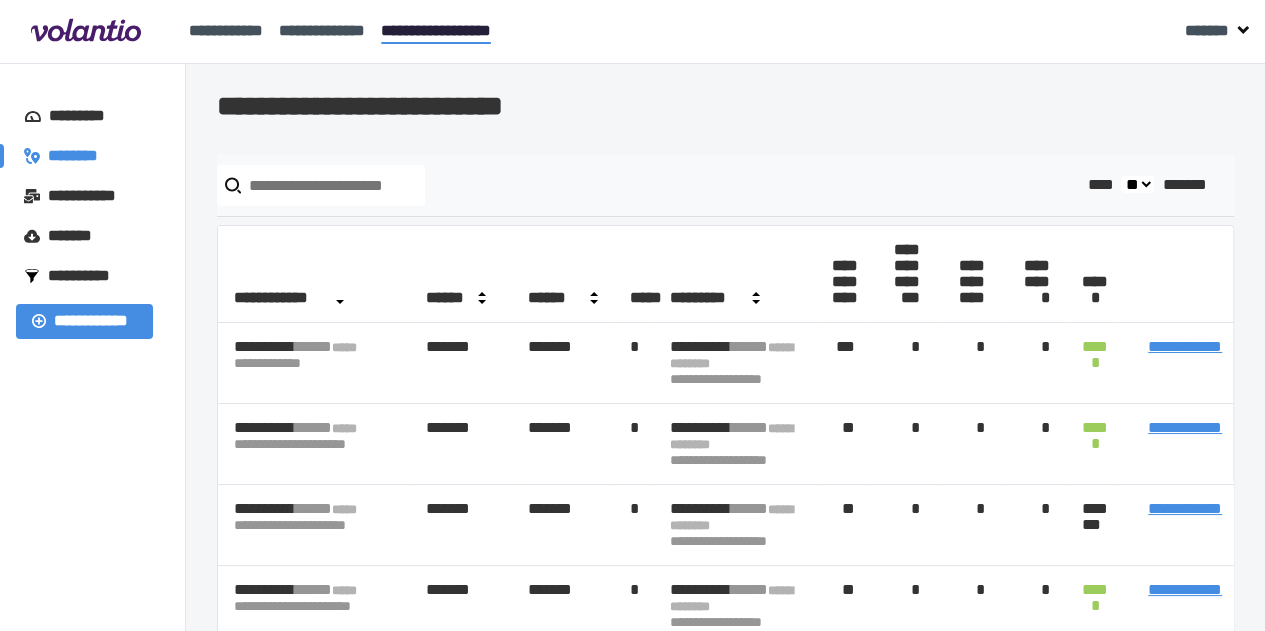 click at bounding box center (321, 185) 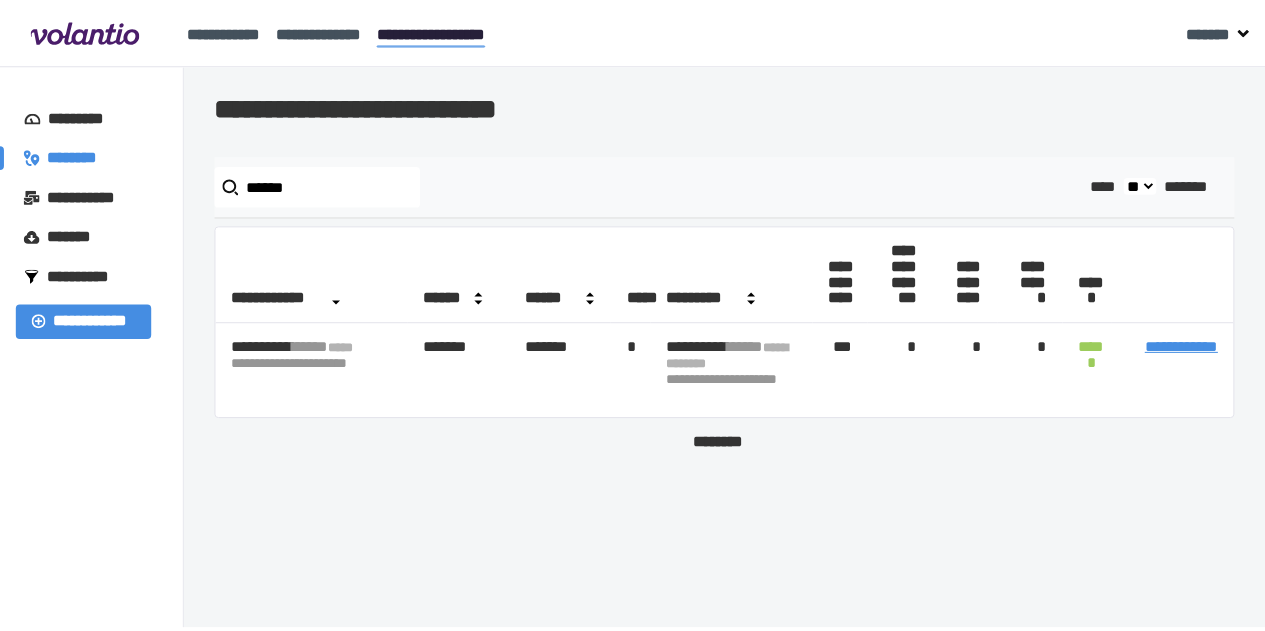 scroll, scrollTop: 0, scrollLeft: 180, axis: horizontal 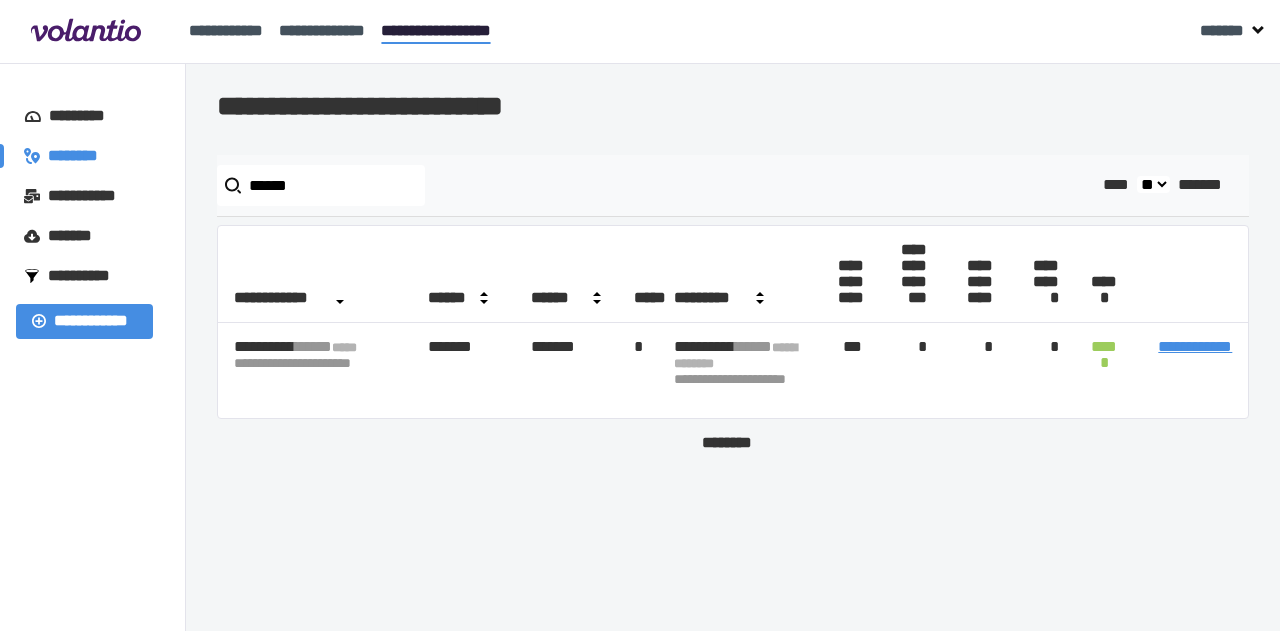 type on "******" 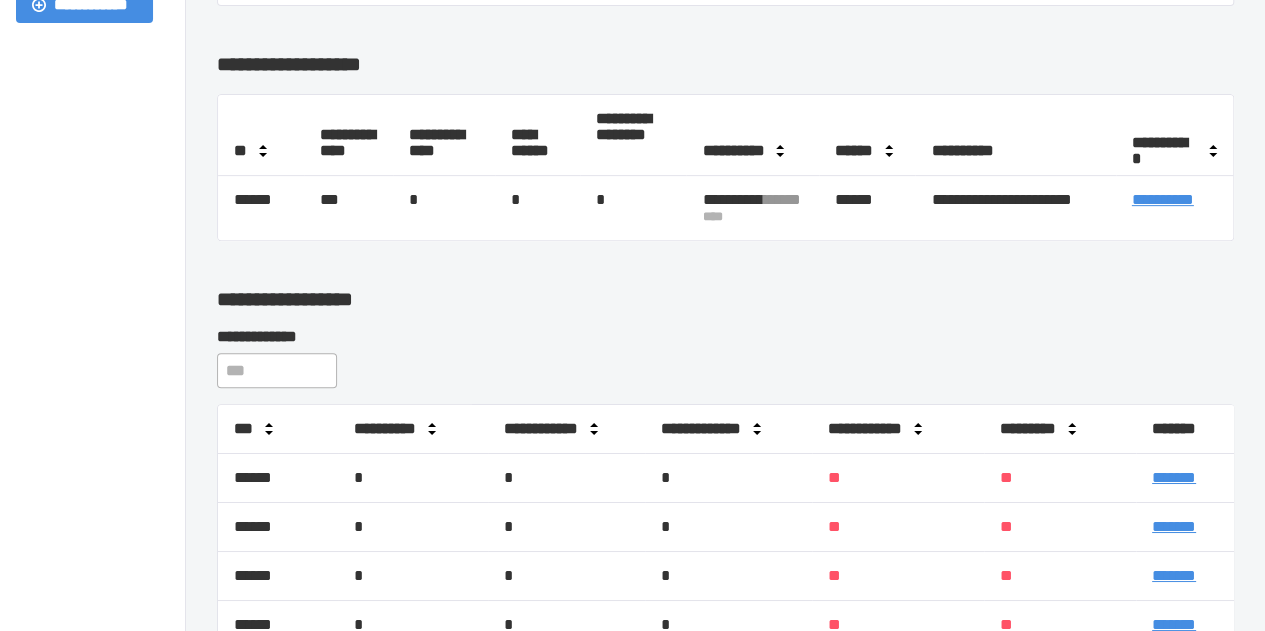 scroll, scrollTop: 2770, scrollLeft: 0, axis: vertical 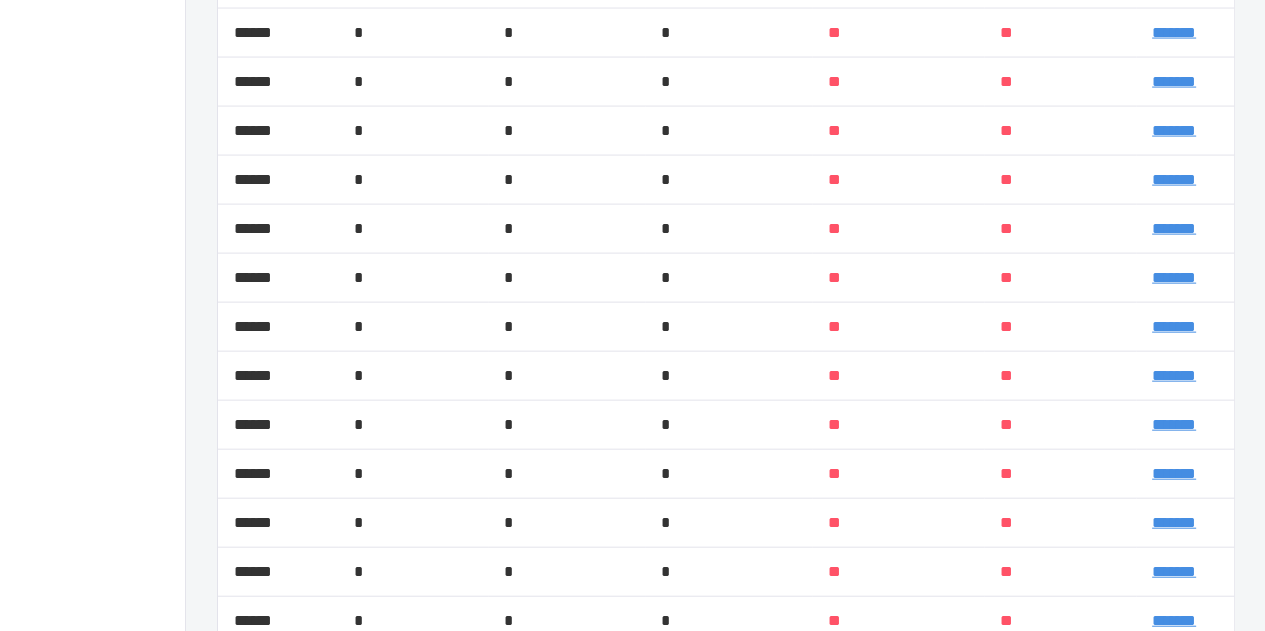 click on "*******" at bounding box center (1174, 326) 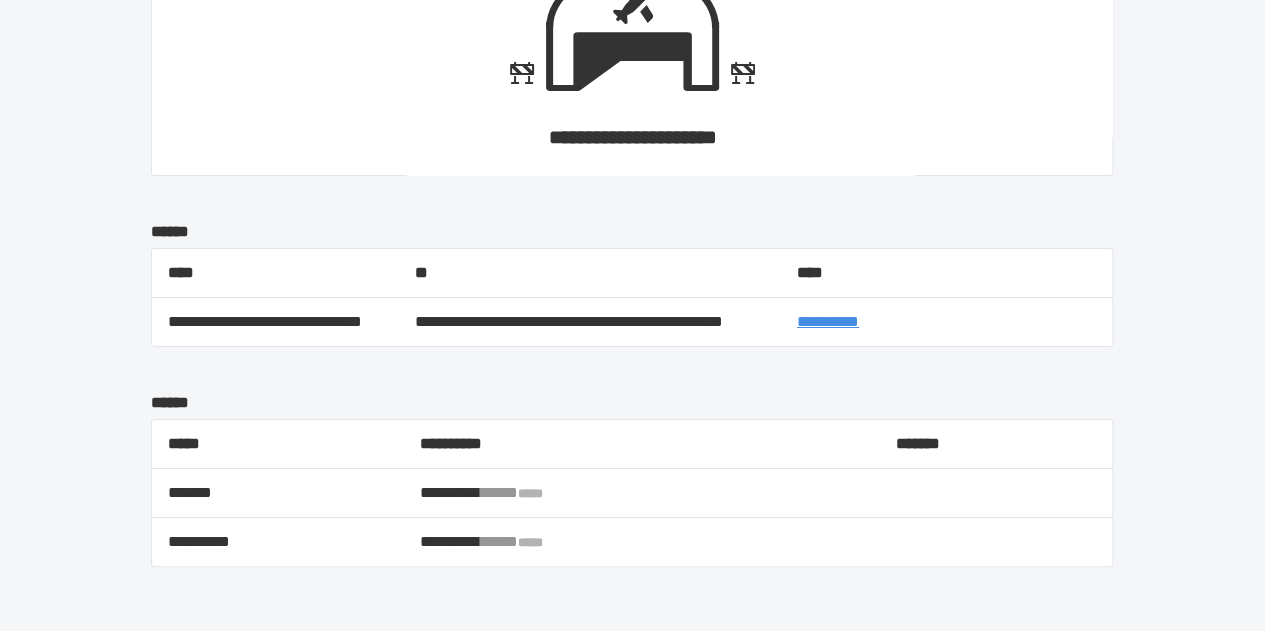 scroll, scrollTop: 3934, scrollLeft: 0, axis: vertical 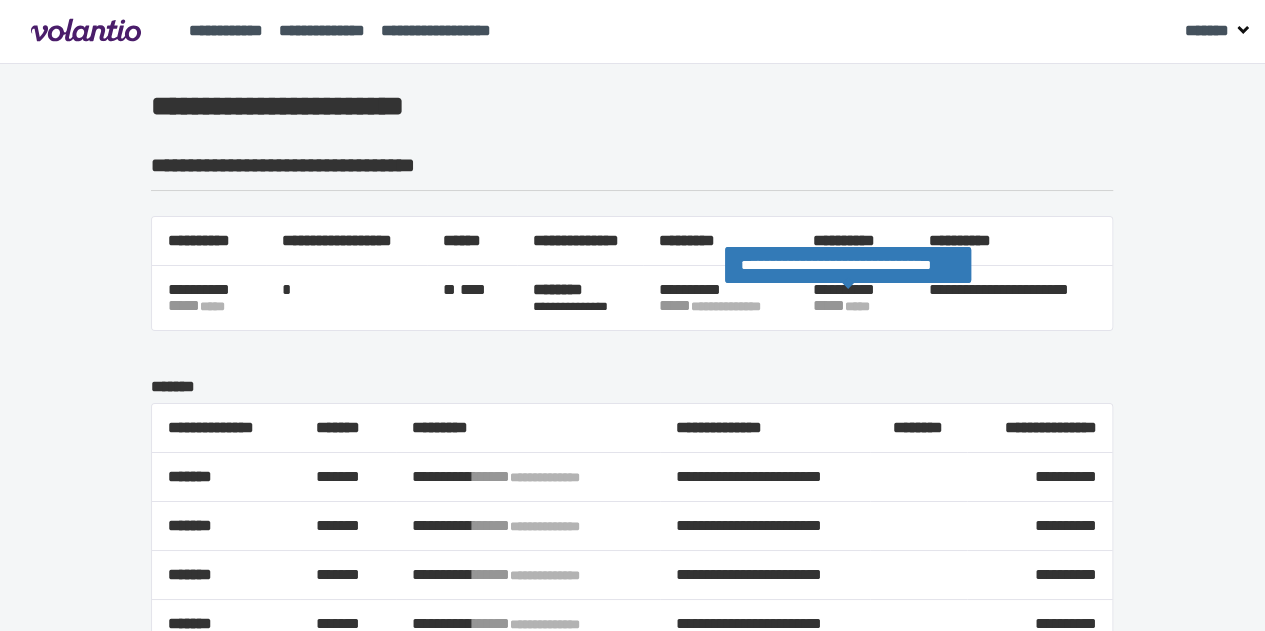 click on "*****" at bounding box center (829, 305) 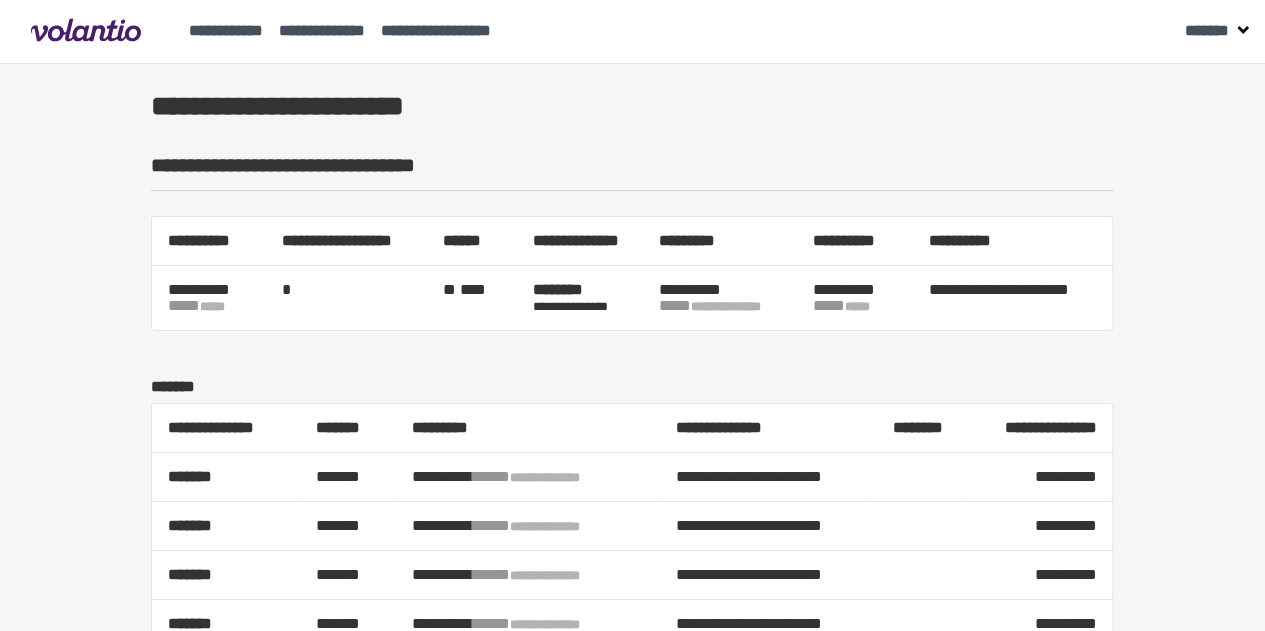 click on "**********" at bounding box center (632, 2311) 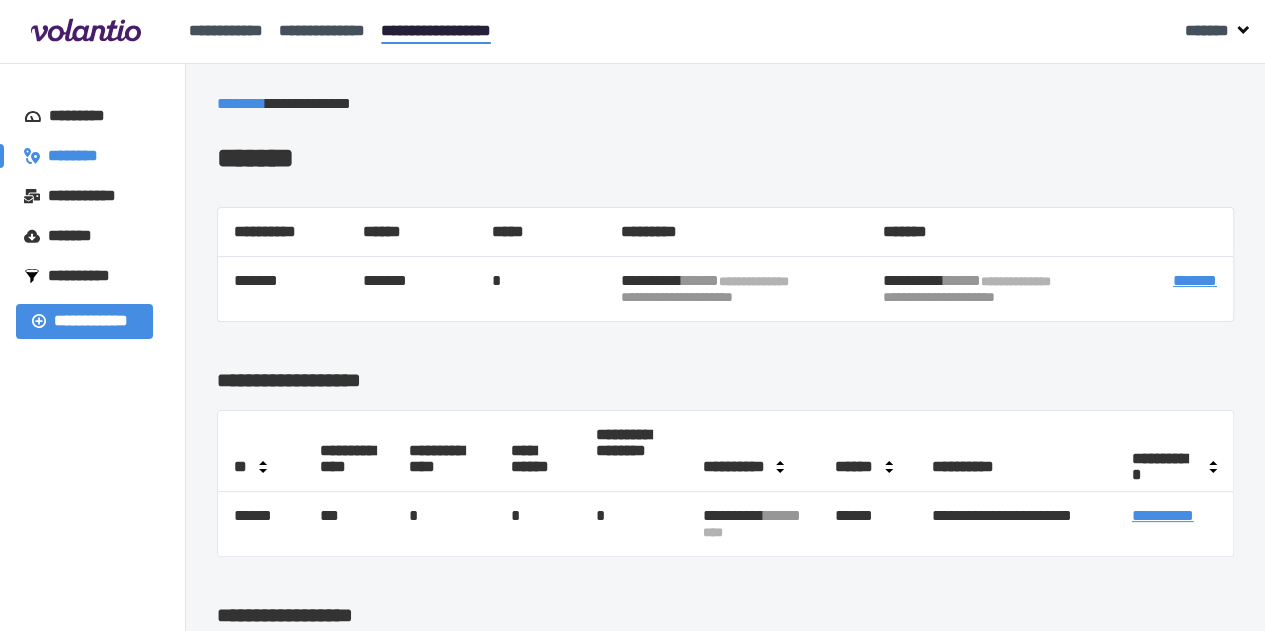 scroll, scrollTop: 151, scrollLeft: 0, axis: vertical 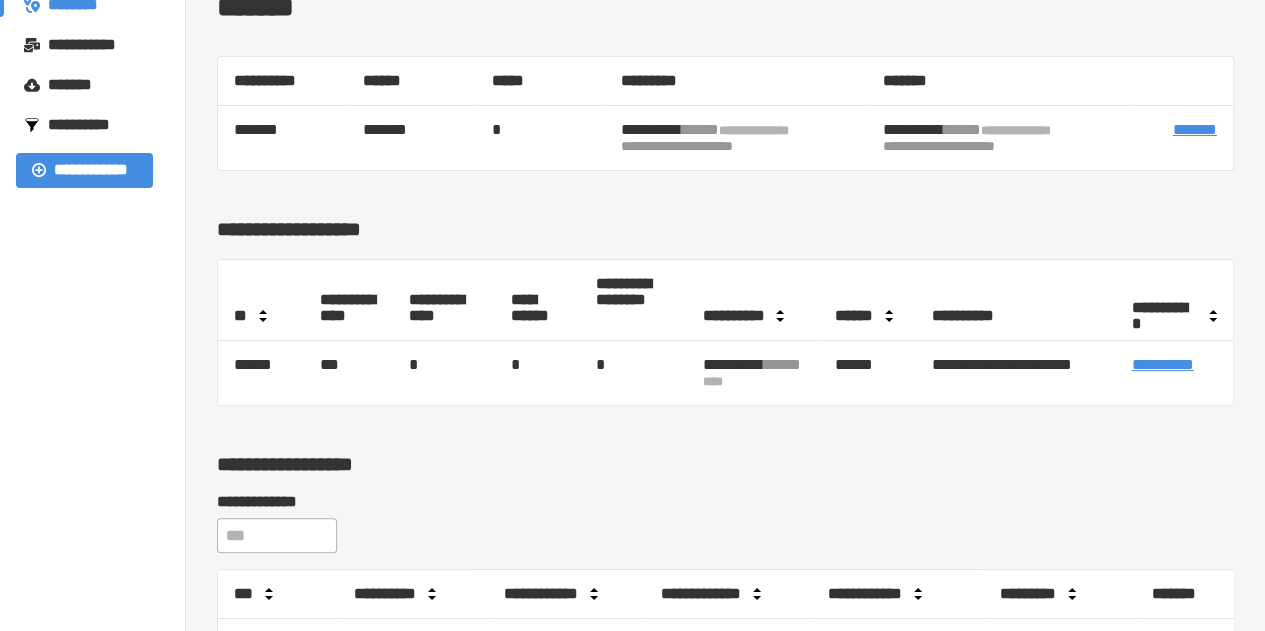 click on "**********" at bounding box center [1163, 364] 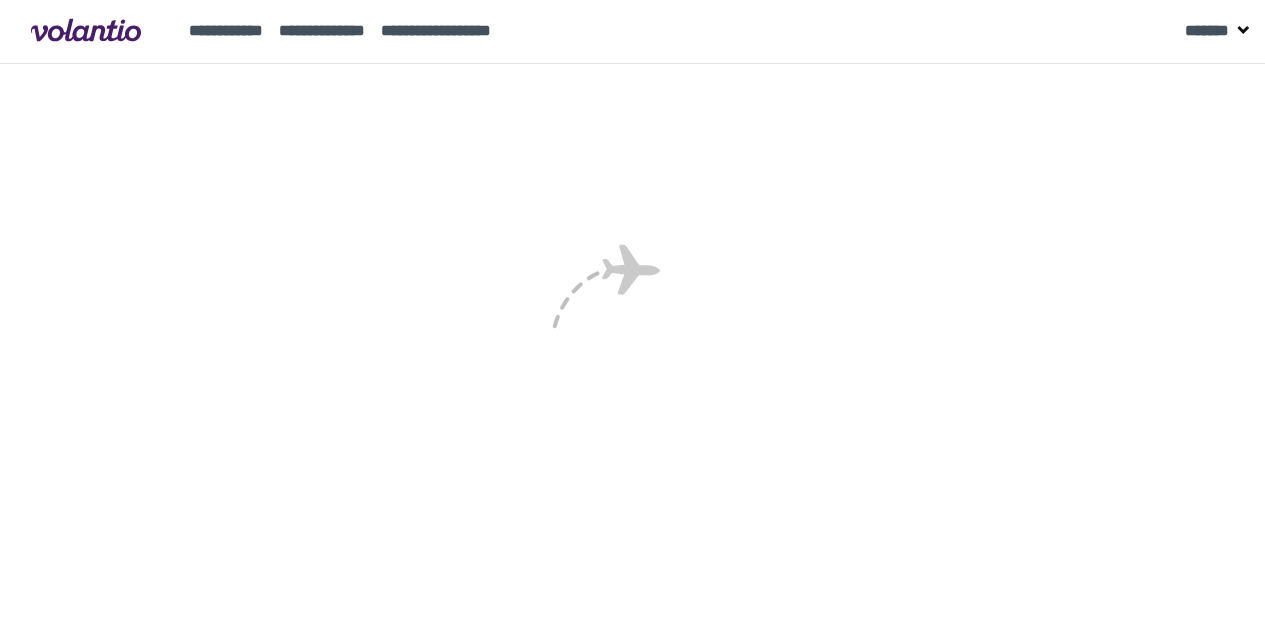 scroll, scrollTop: 0, scrollLeft: 0, axis: both 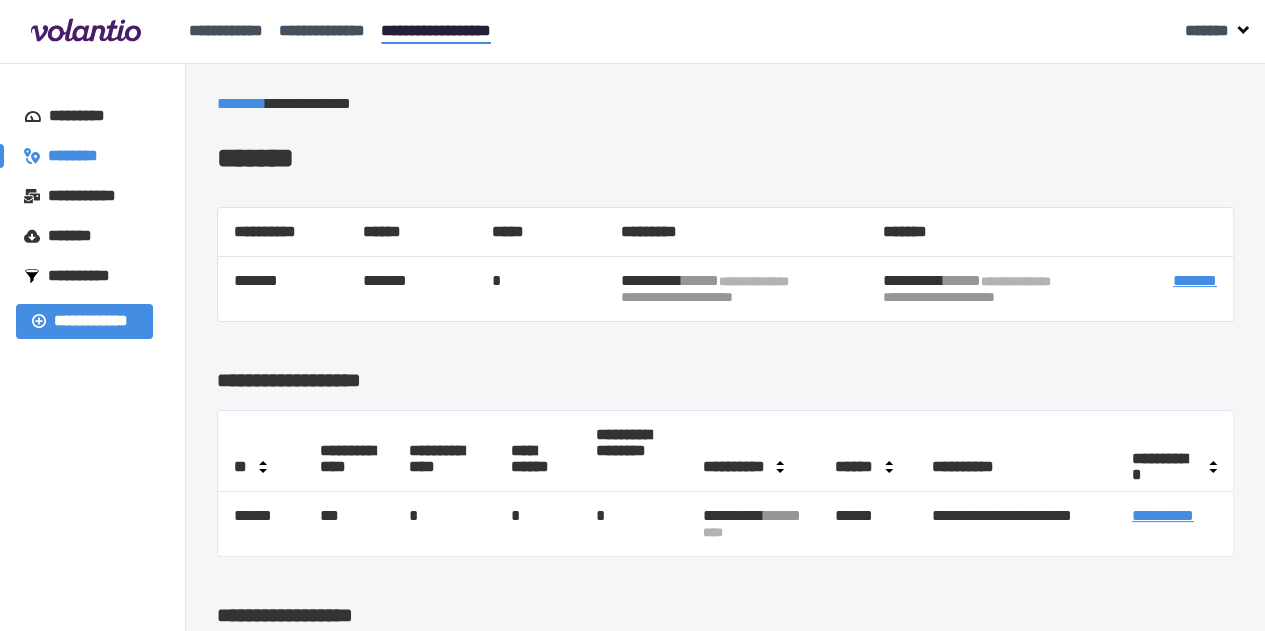 click on "*******" at bounding box center (1195, 280) 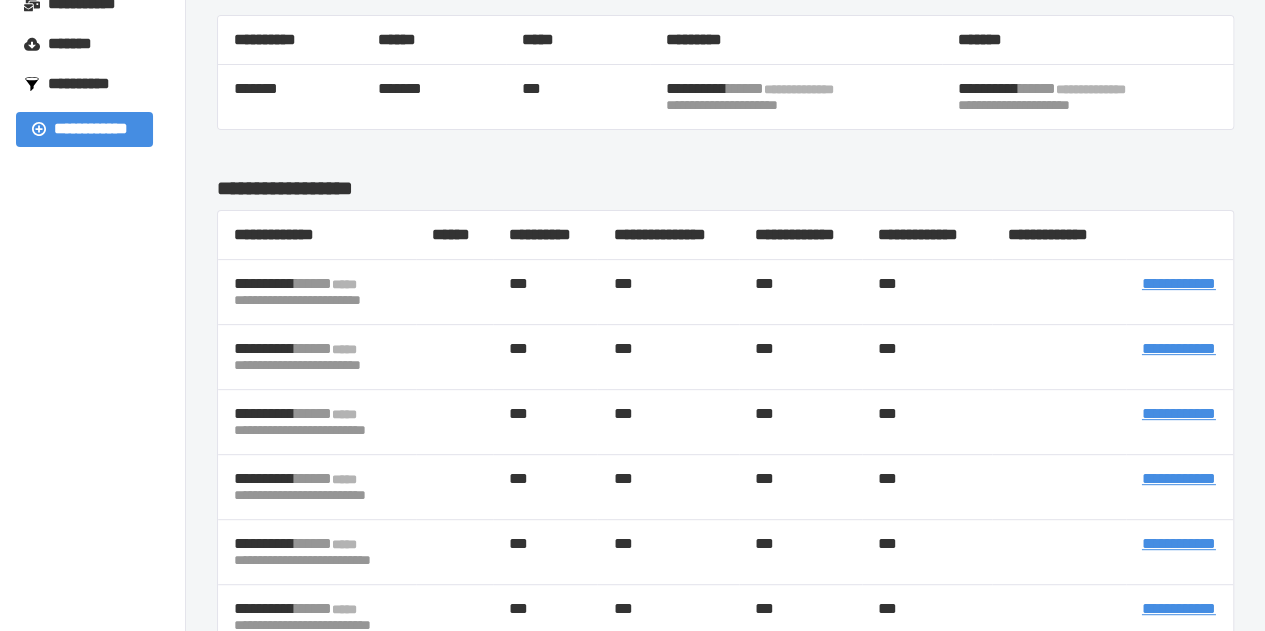 scroll, scrollTop: 0, scrollLeft: 0, axis: both 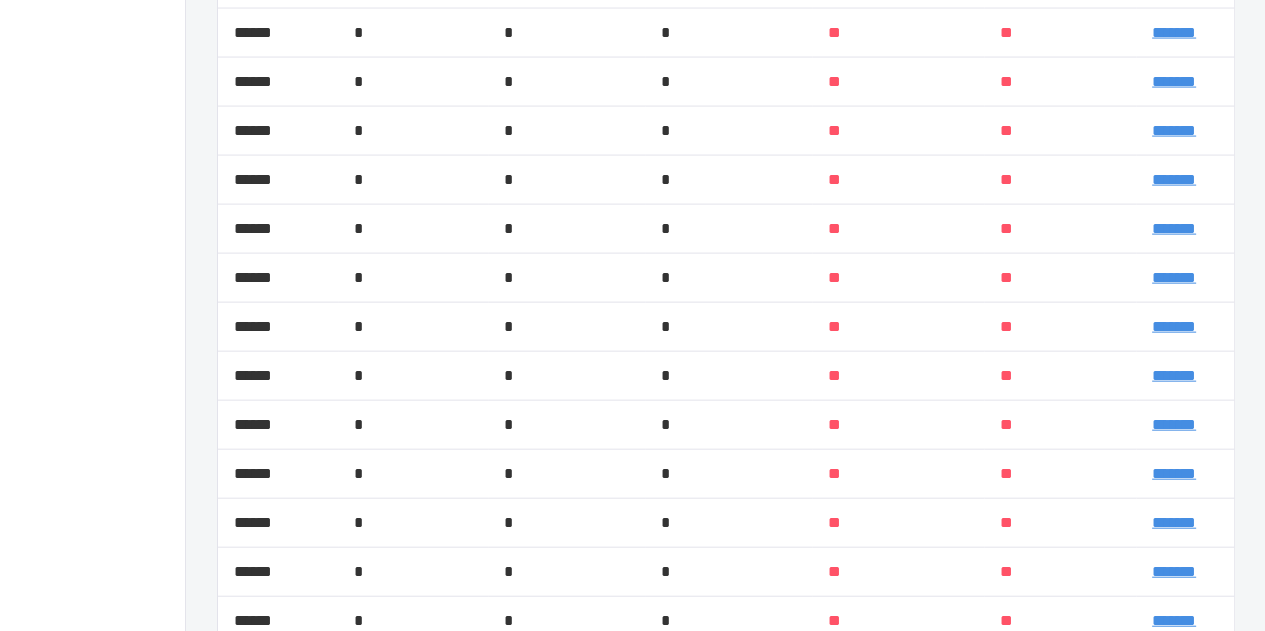 click on "*******" at bounding box center [1174, 326] 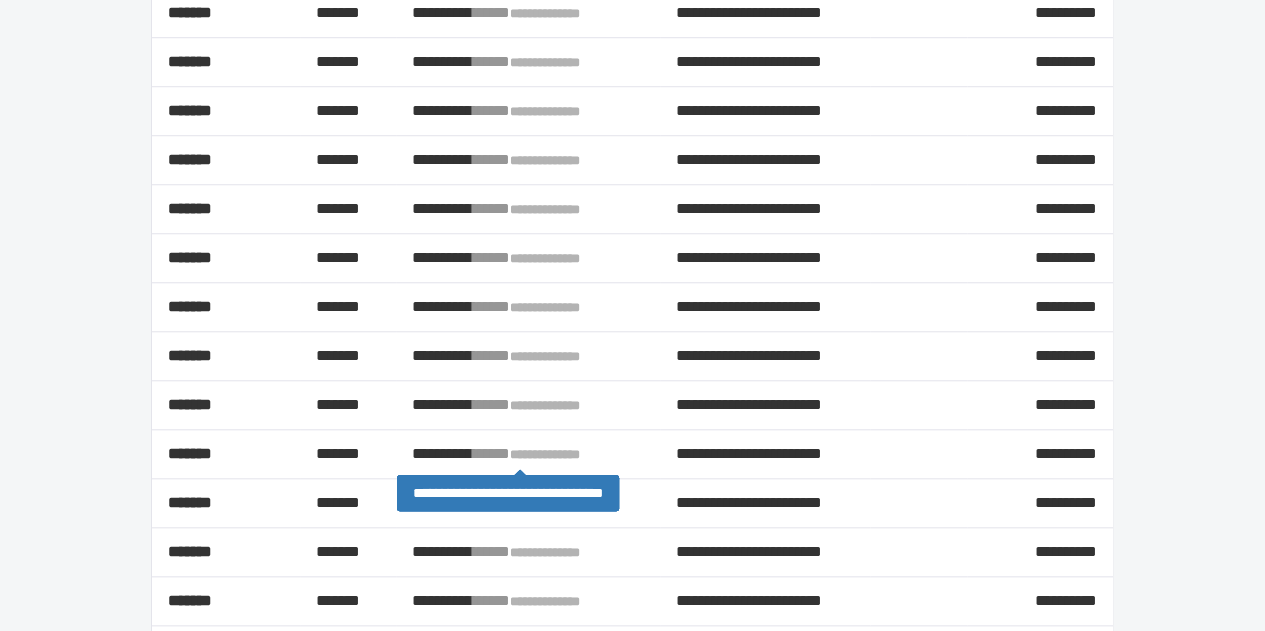 scroll, scrollTop: 1180, scrollLeft: 0, axis: vertical 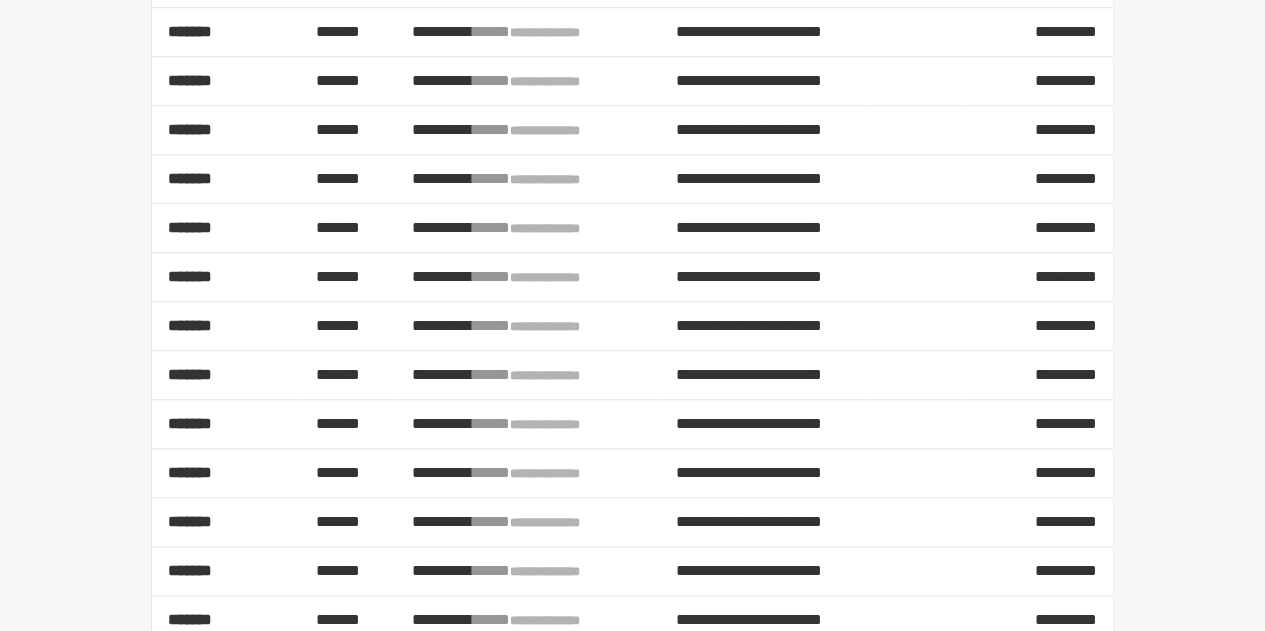 click on "*******" at bounding box center (226, 473) 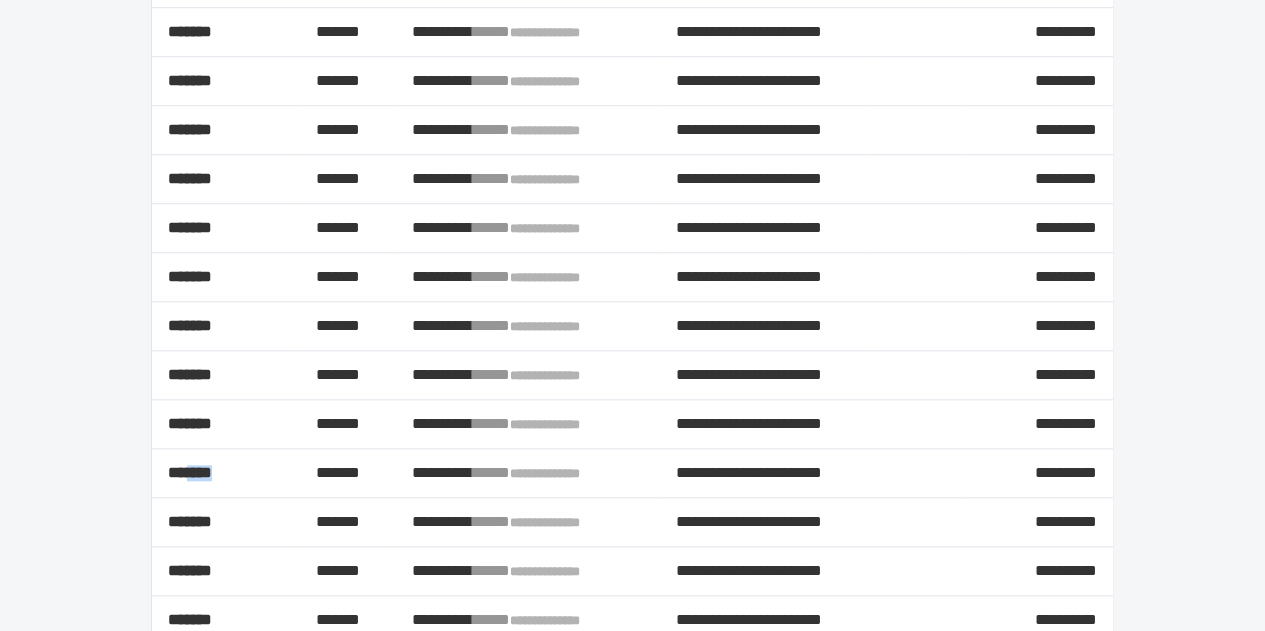click on "*******" at bounding box center [226, 473] 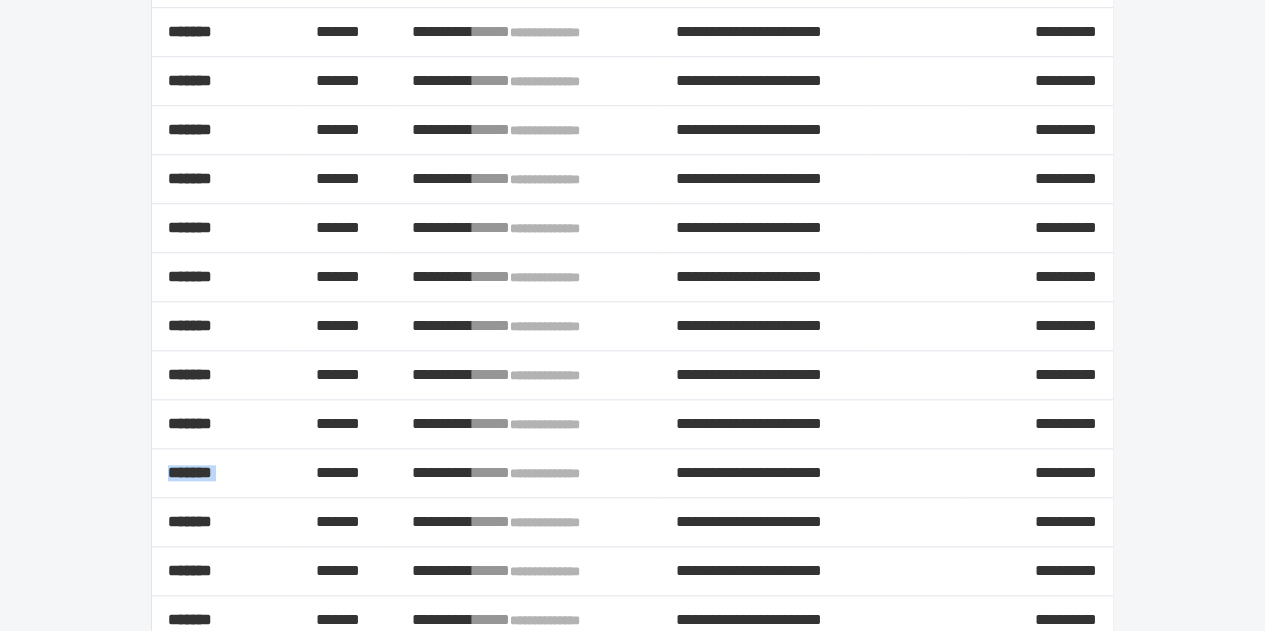 click on "*******" at bounding box center (226, 473) 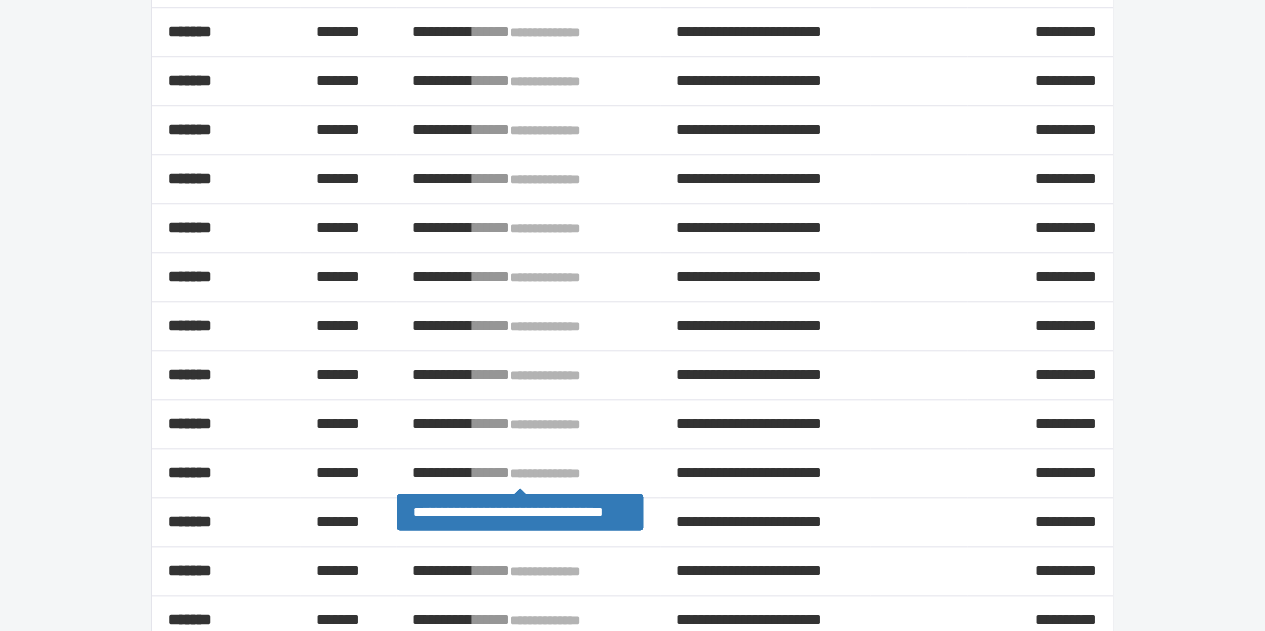click on "*****" at bounding box center (491, 472) 